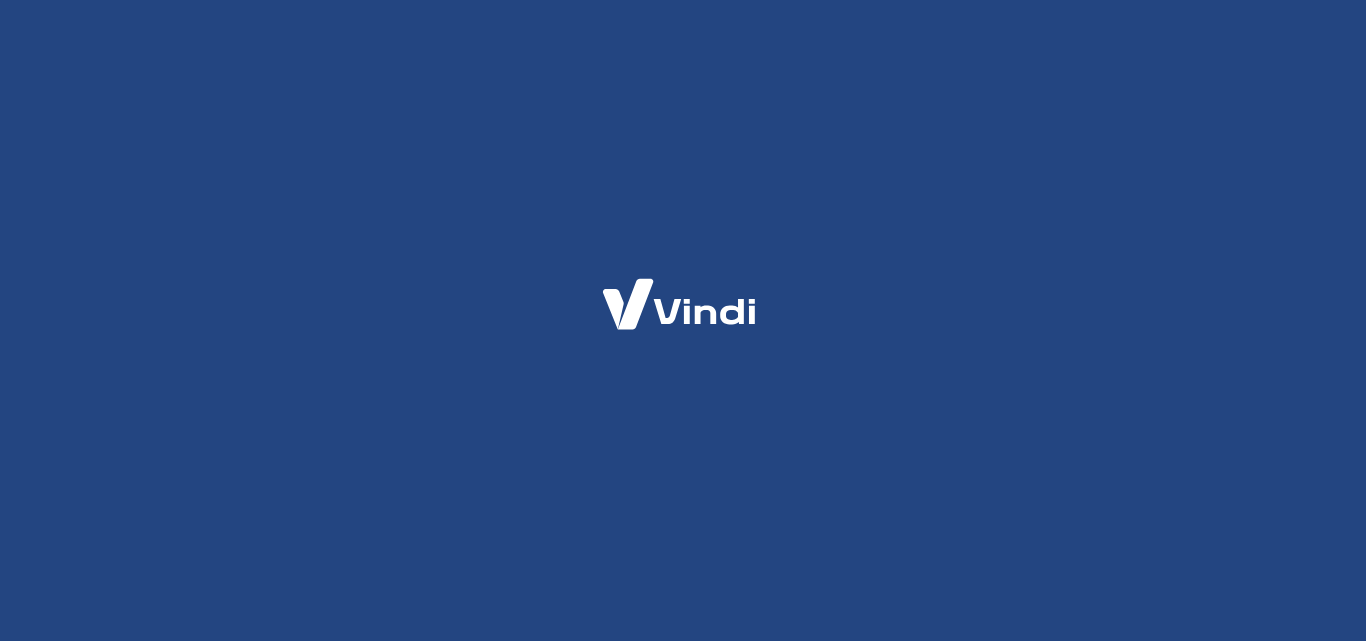 scroll, scrollTop: 0, scrollLeft: 0, axis: both 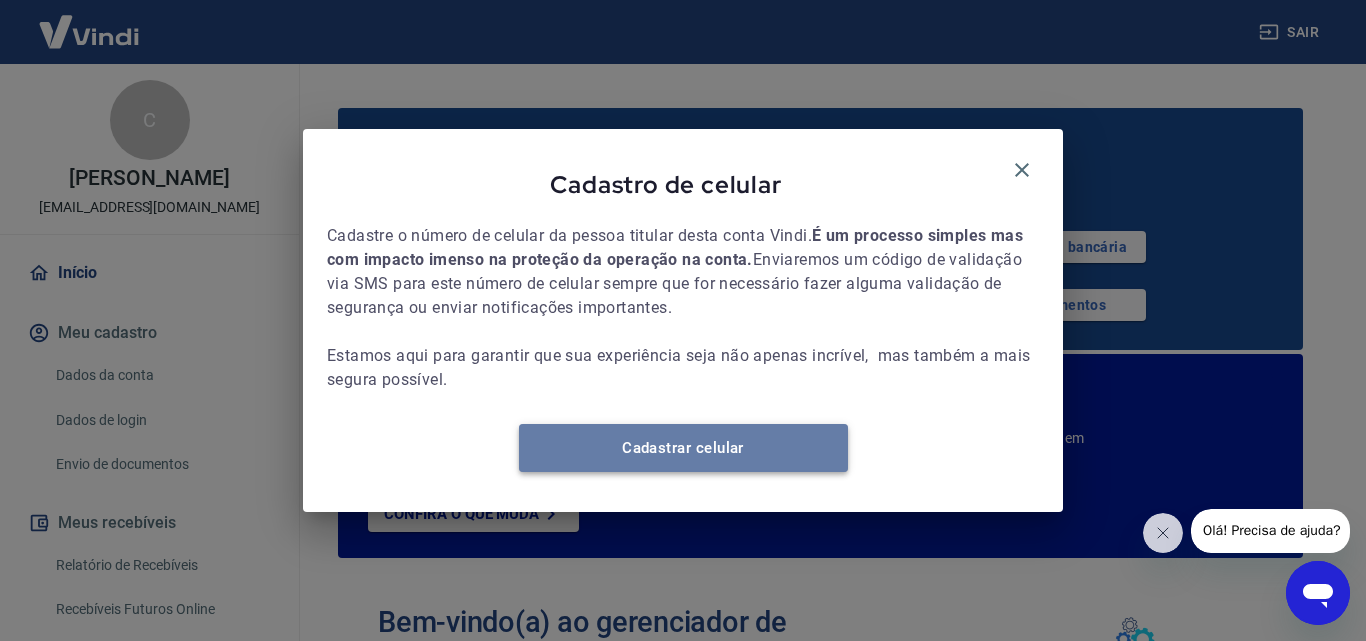 click on "Cadastrar celular" at bounding box center (683, 448) 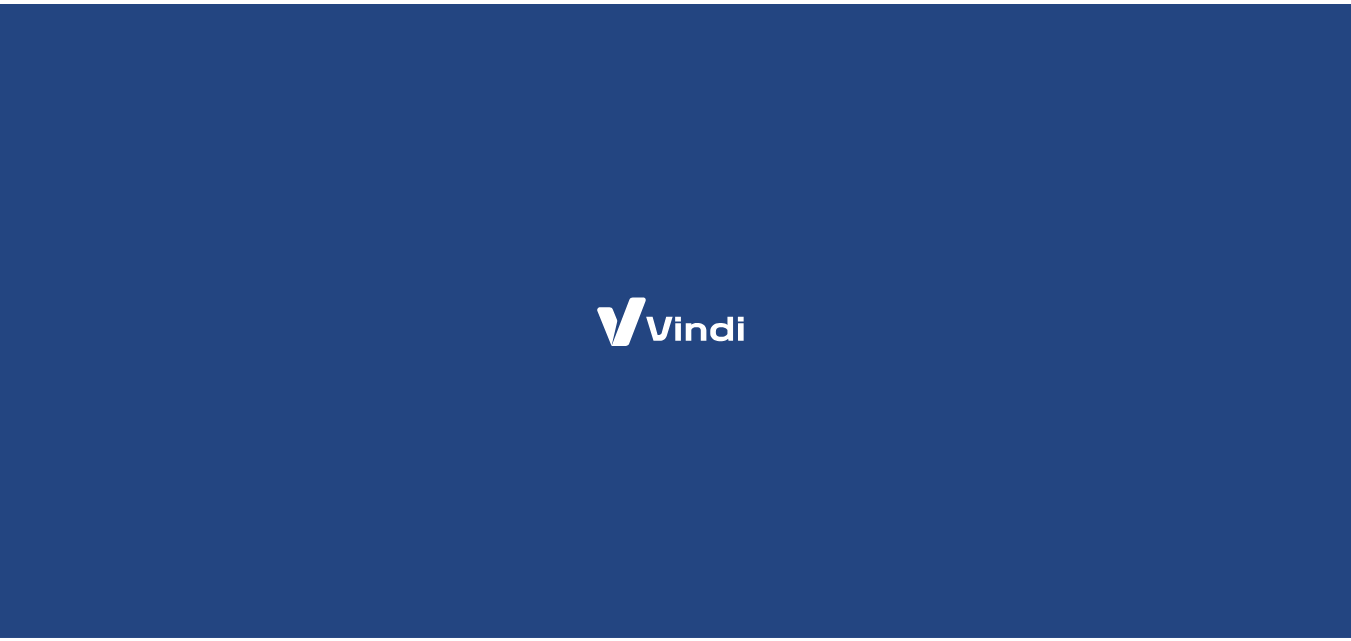 scroll, scrollTop: 0, scrollLeft: 0, axis: both 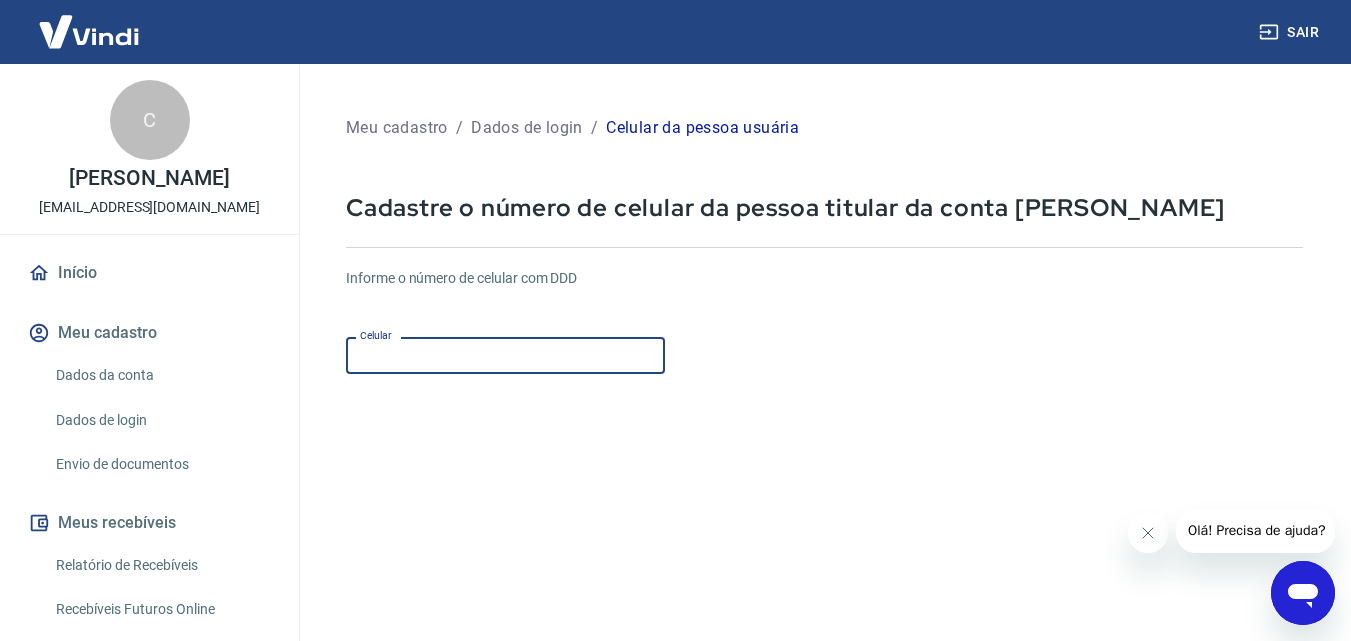 click on "Celular" at bounding box center (505, 355) 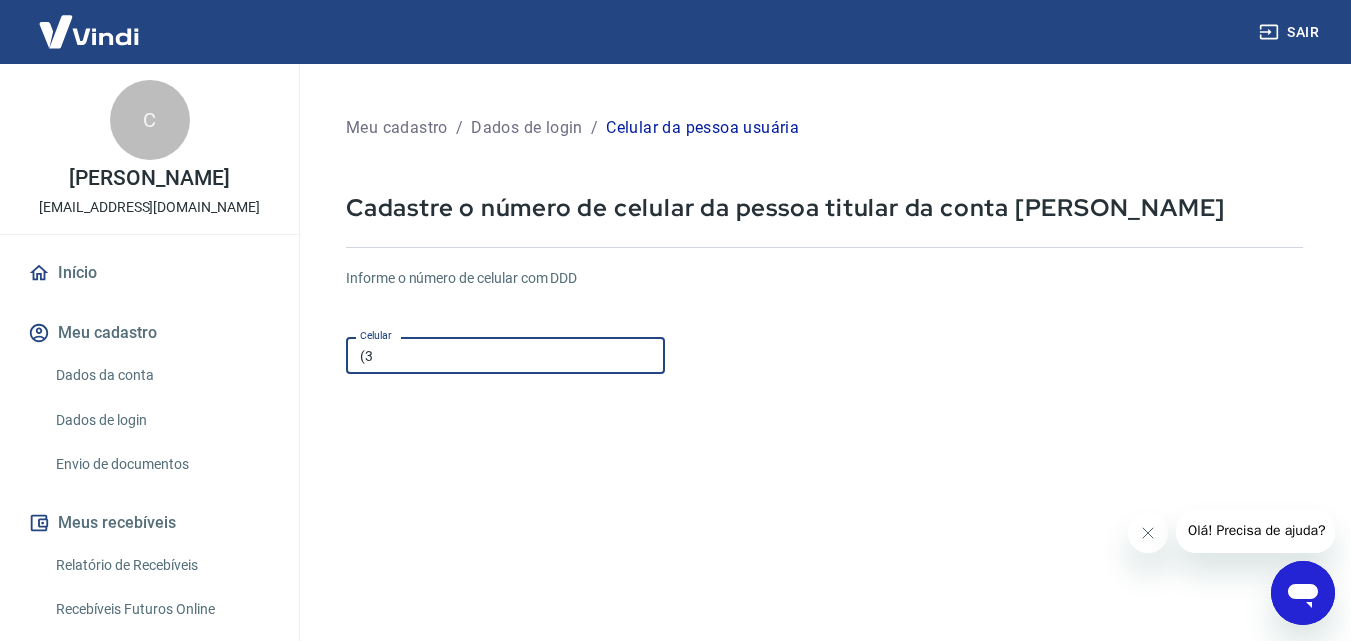 scroll, scrollTop: 0, scrollLeft: 0, axis: both 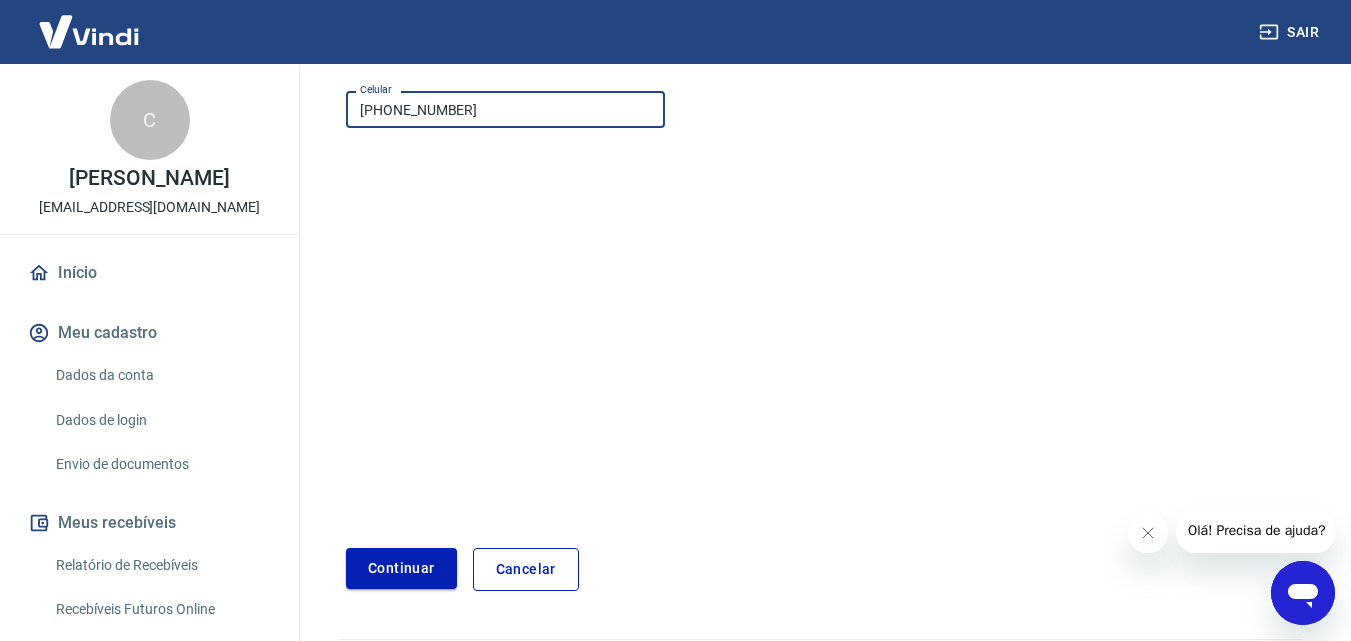 type on "[PHONE_NUMBER]" 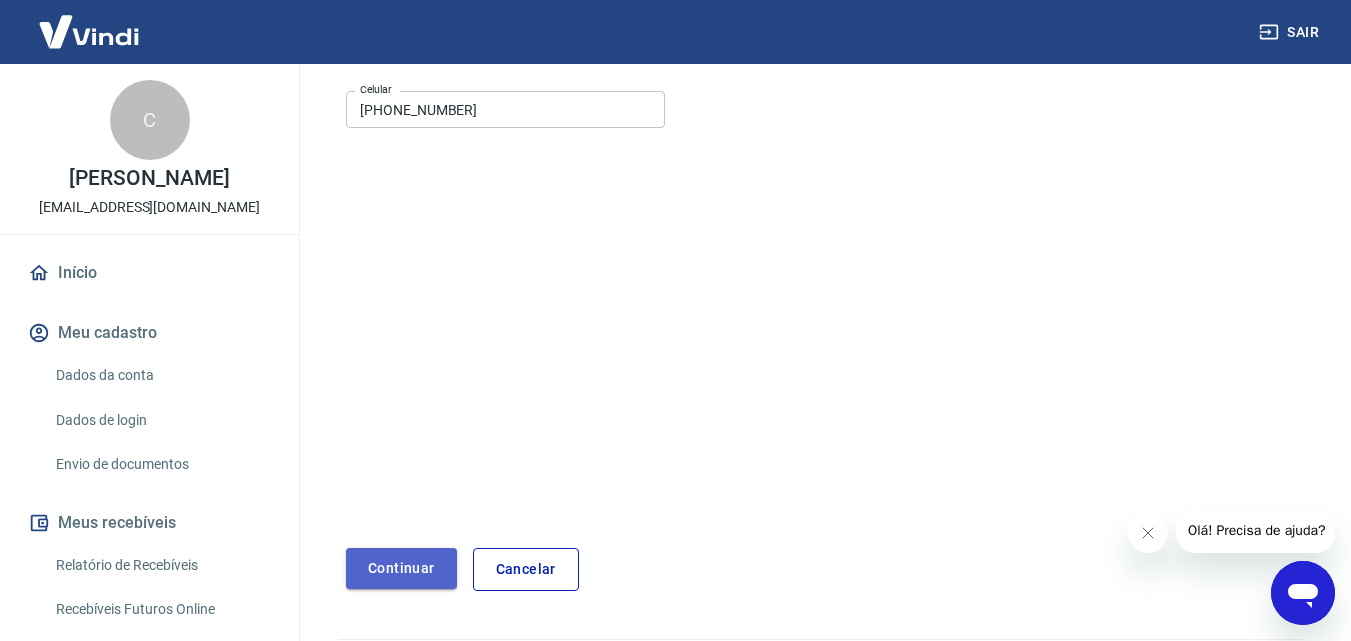 click on "Continuar" at bounding box center [401, 568] 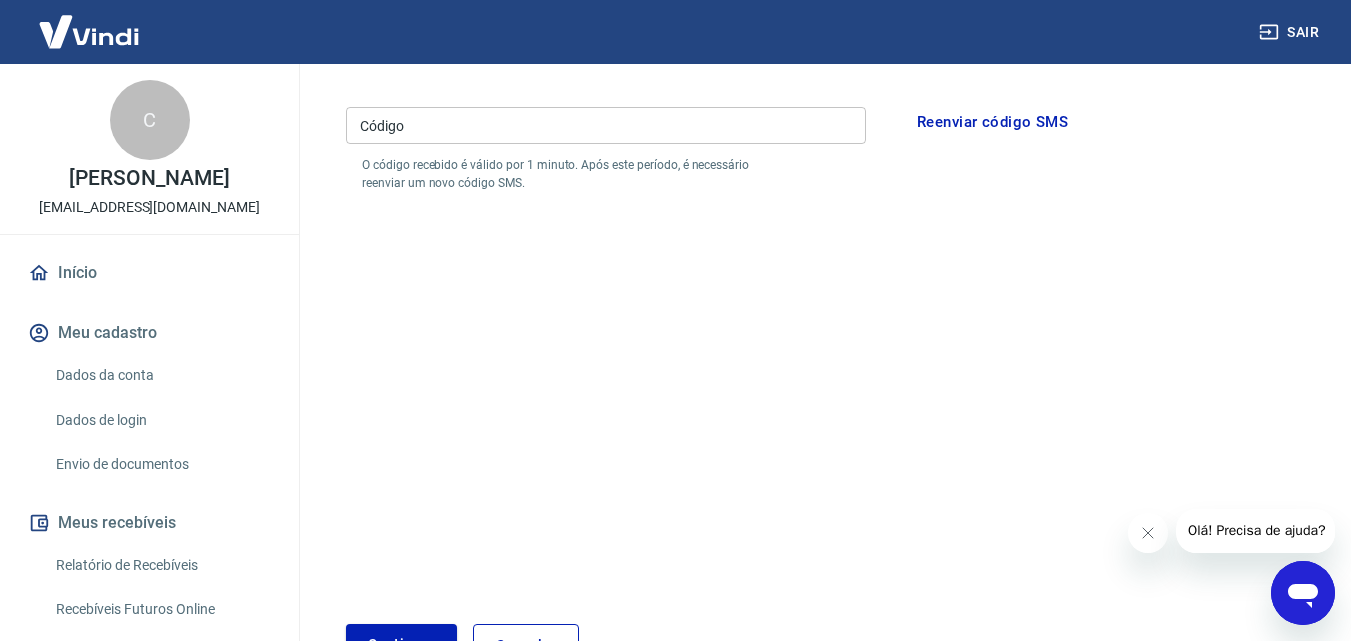 scroll, scrollTop: 0, scrollLeft: 0, axis: both 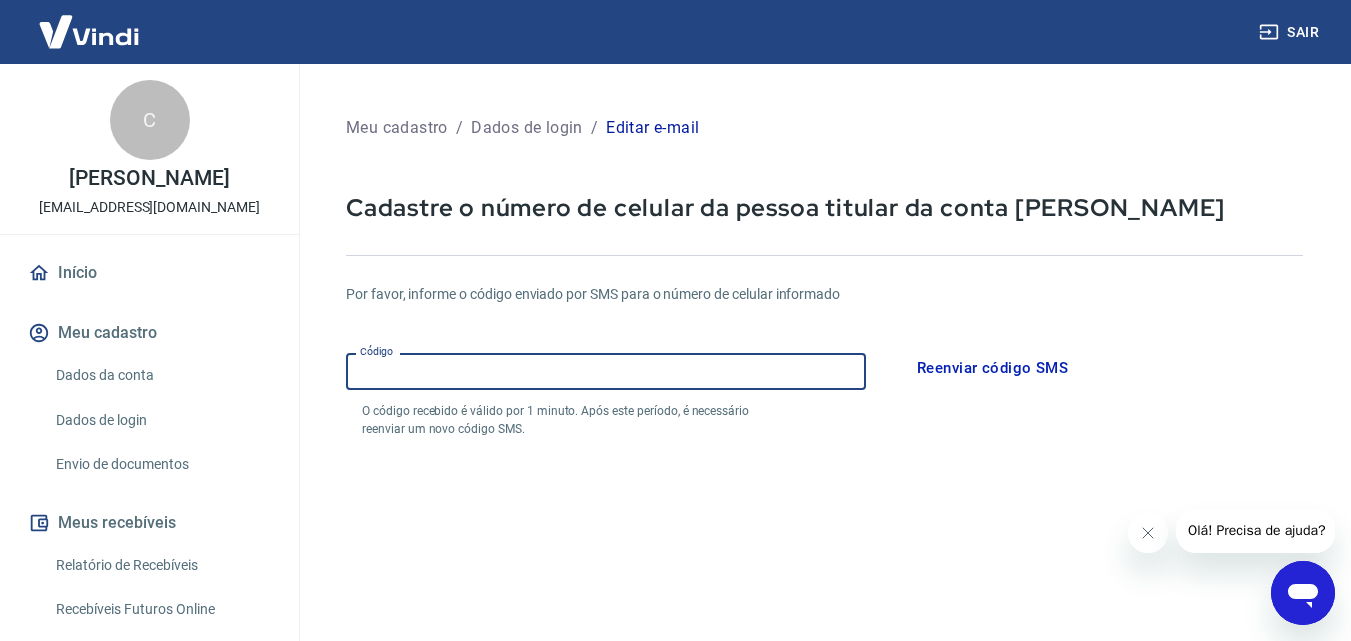 click on "Código" at bounding box center (606, 371) 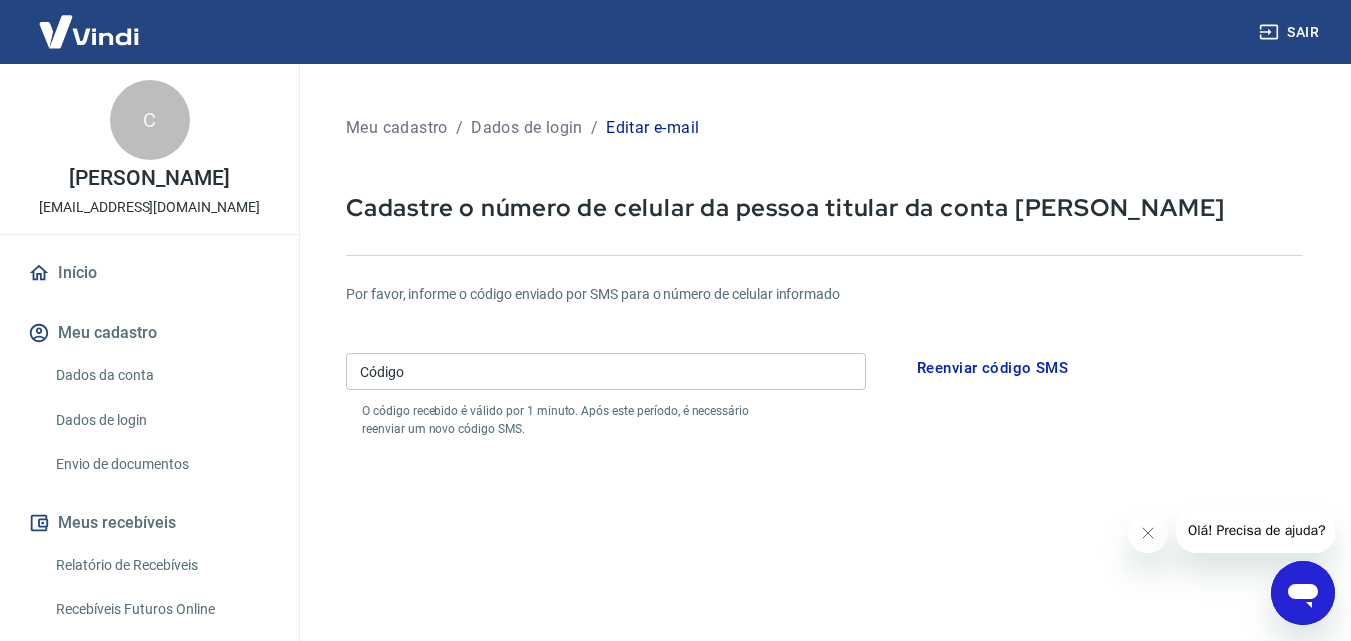 click 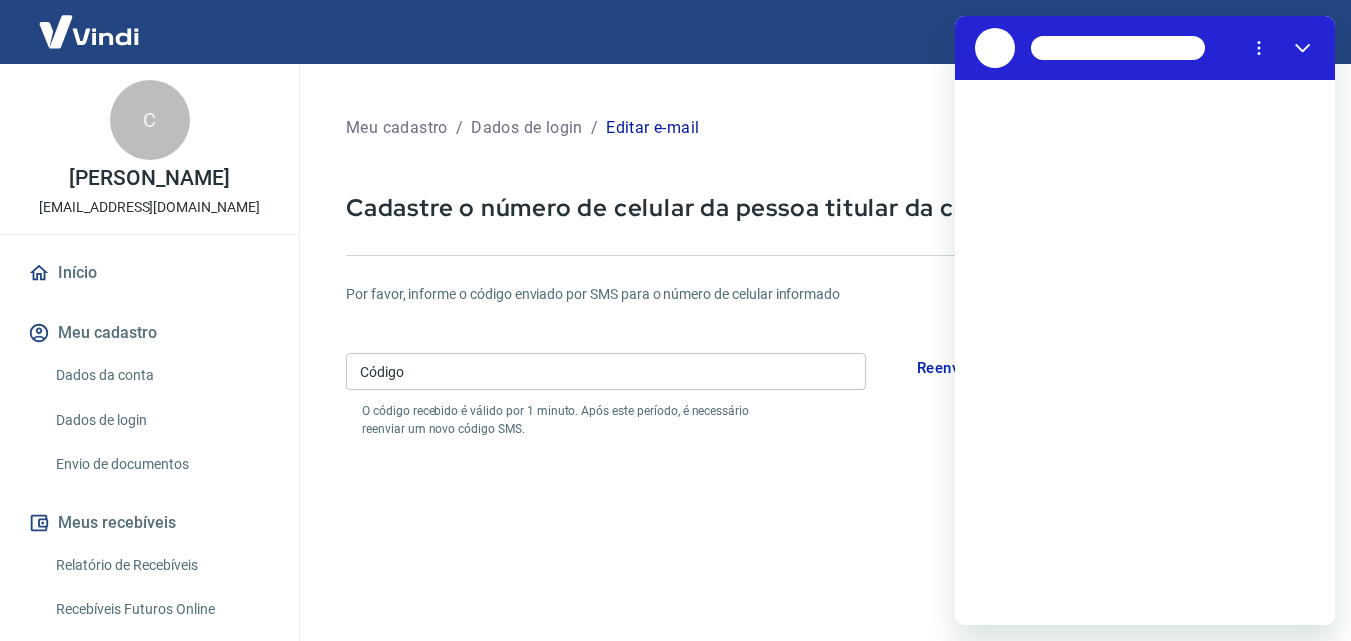 scroll, scrollTop: 0, scrollLeft: 0, axis: both 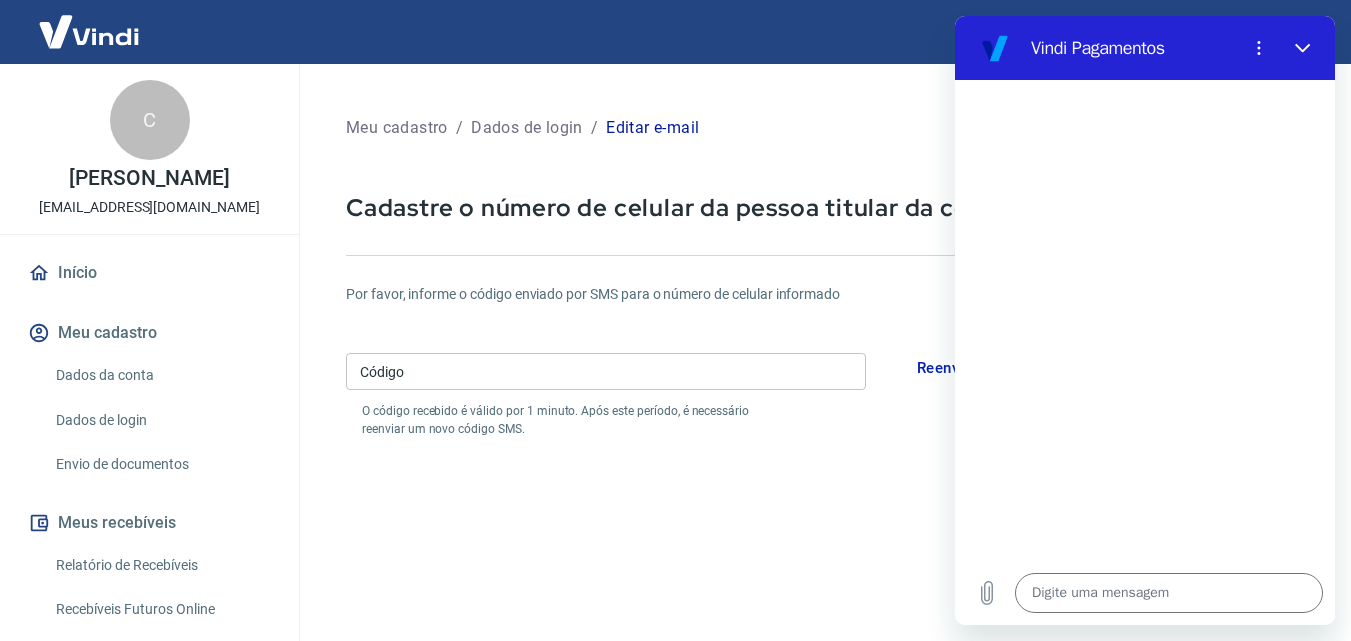 click on "Por favor, informe o código enviado por SMS para o número de celular informado Código Código O código recebido é válido por 1 minuto. Após este período, é necessário reenviar um novo código SMS. Reenviar código SMS Continuar Cancelar" at bounding box center [824, 586] 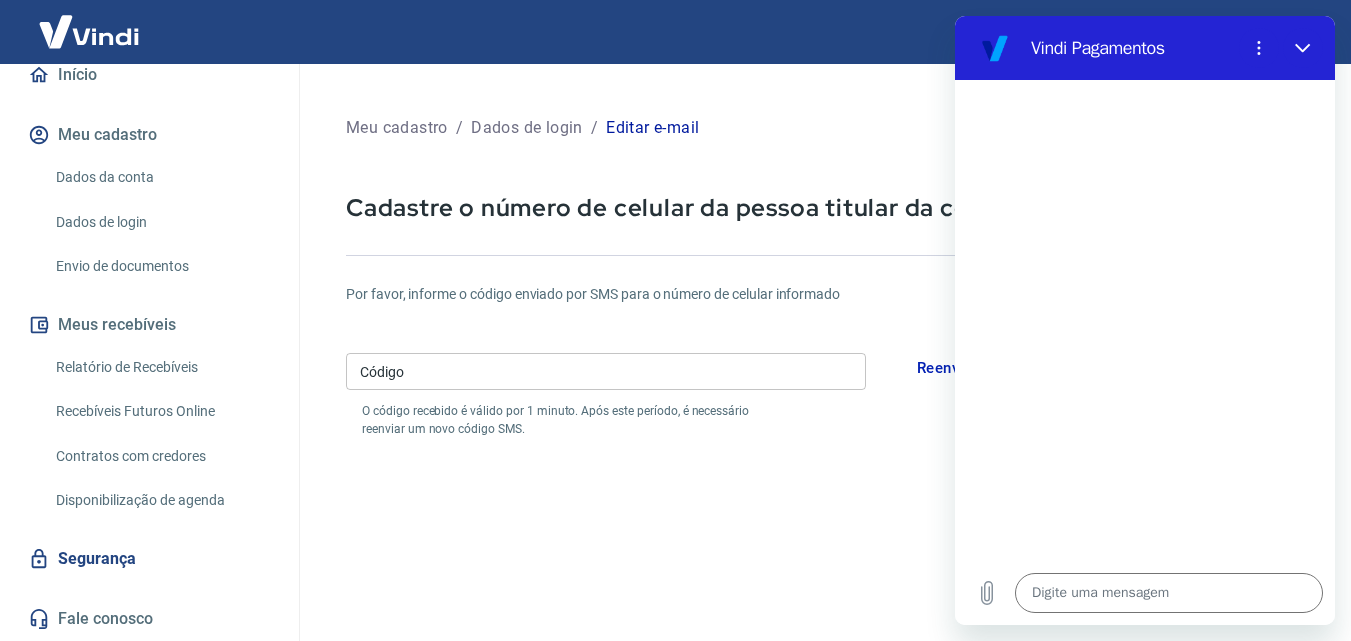 scroll, scrollTop: 0, scrollLeft: 0, axis: both 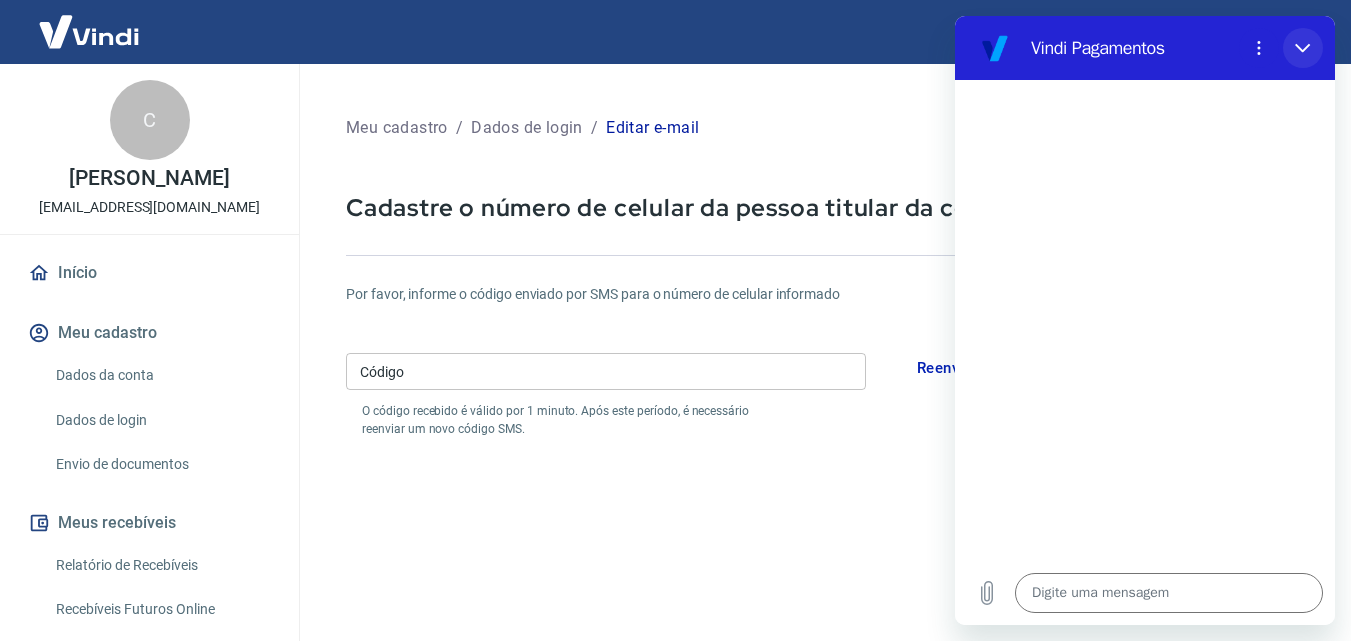 click 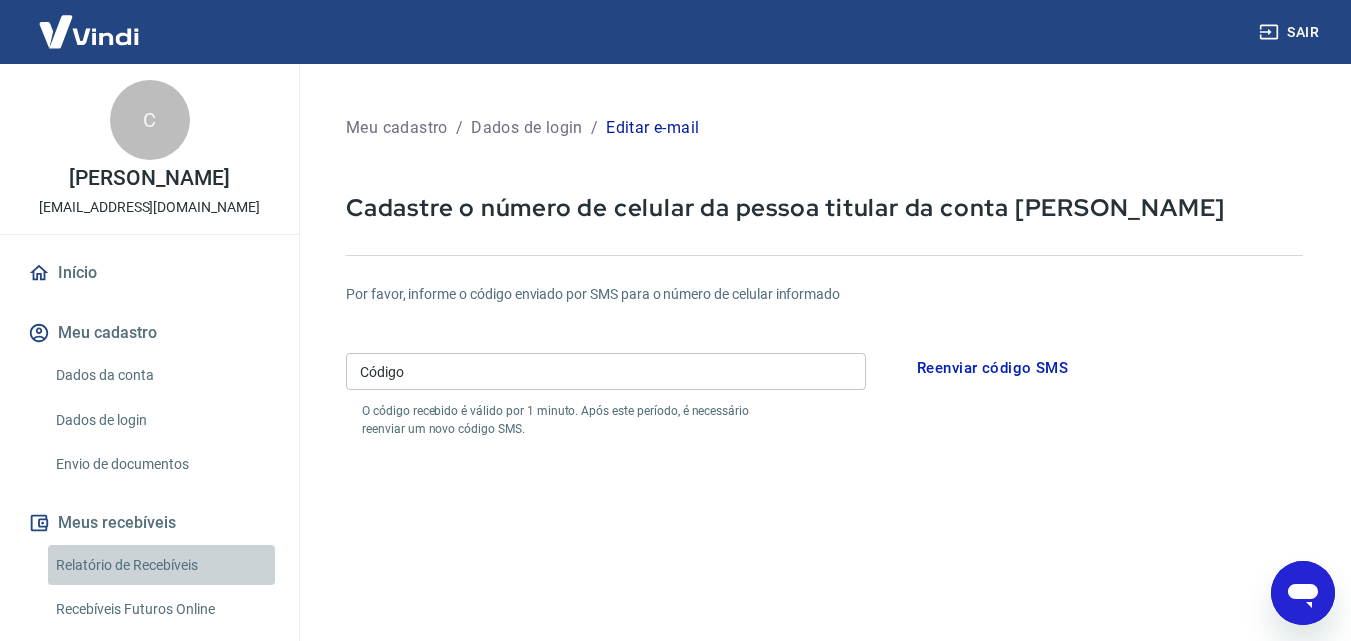 click on "Relatório de Recebíveis" at bounding box center [161, 565] 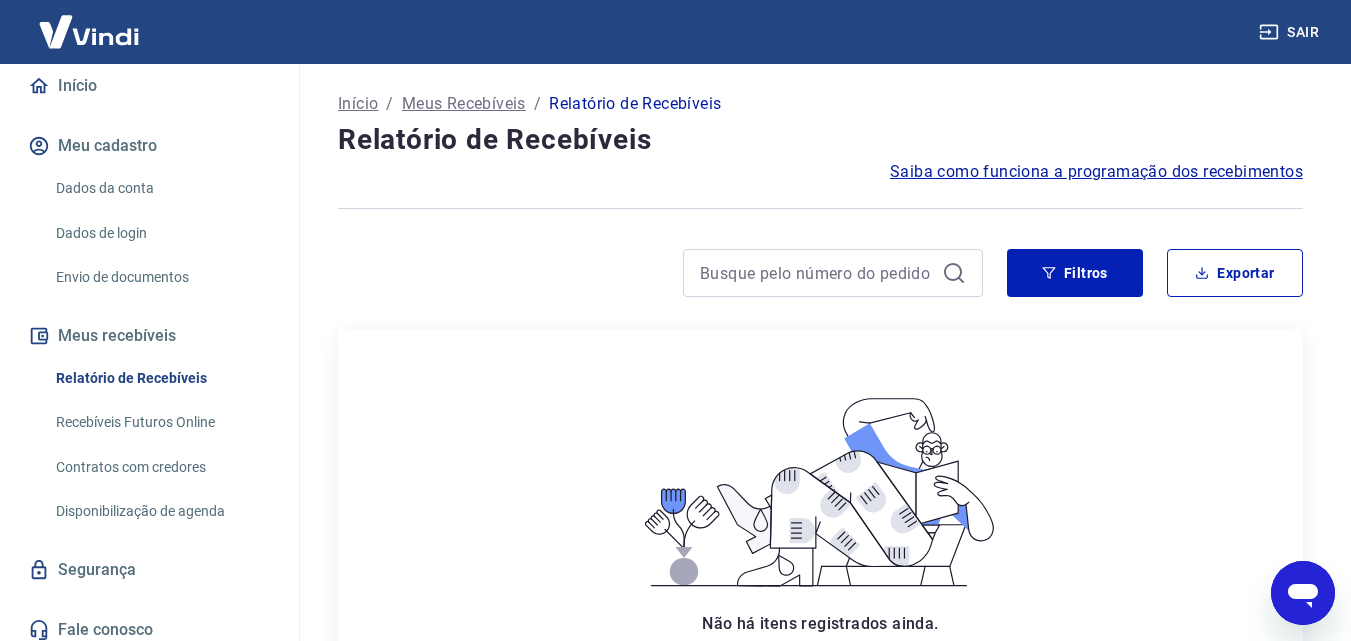 scroll, scrollTop: 198, scrollLeft: 0, axis: vertical 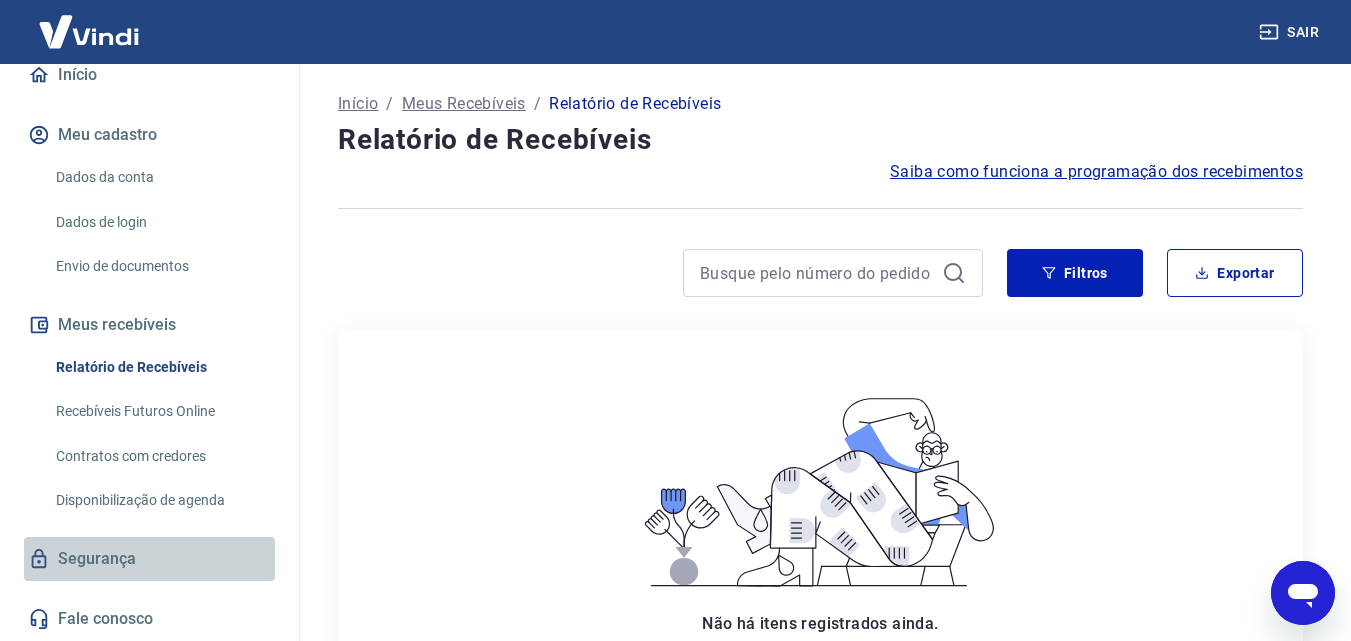 click on "Segurança" at bounding box center [149, 559] 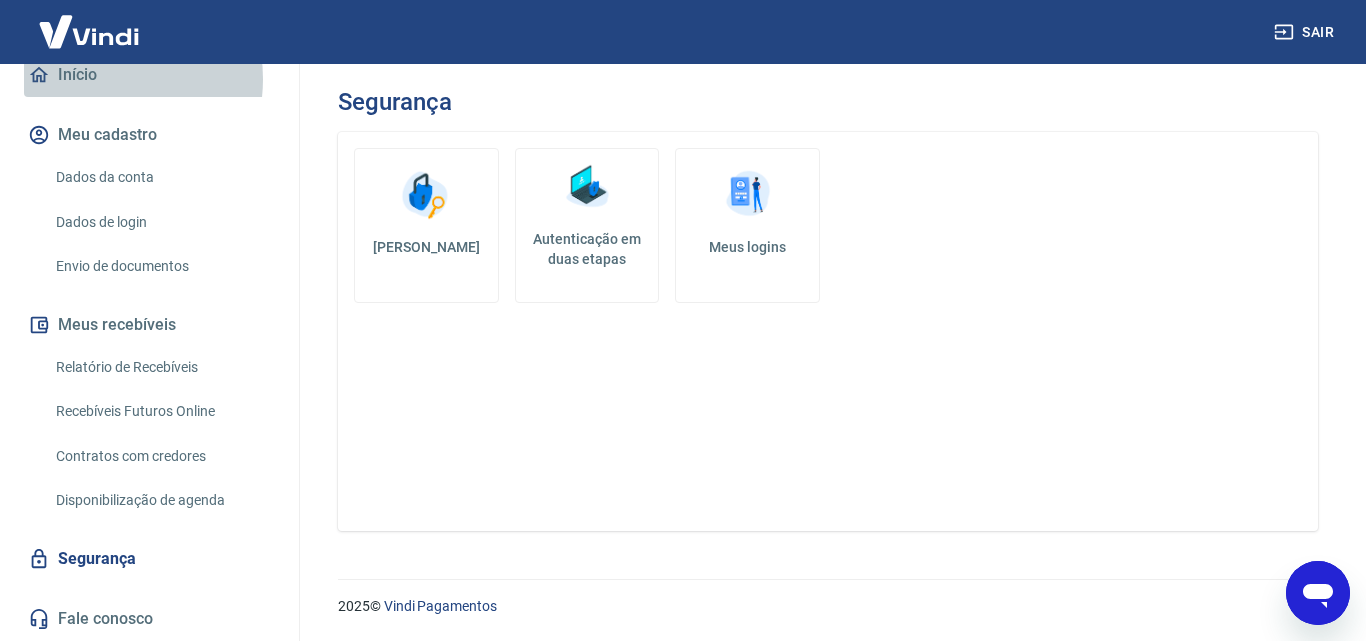 click on "Início" at bounding box center (149, 75) 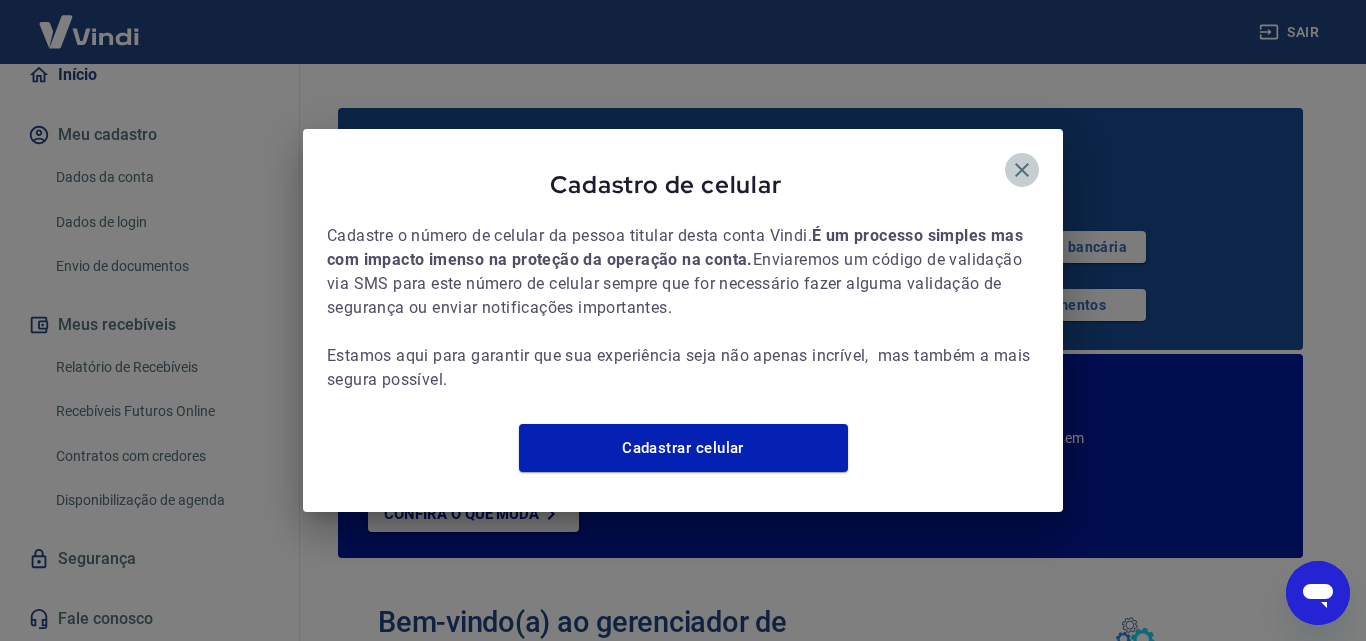 click 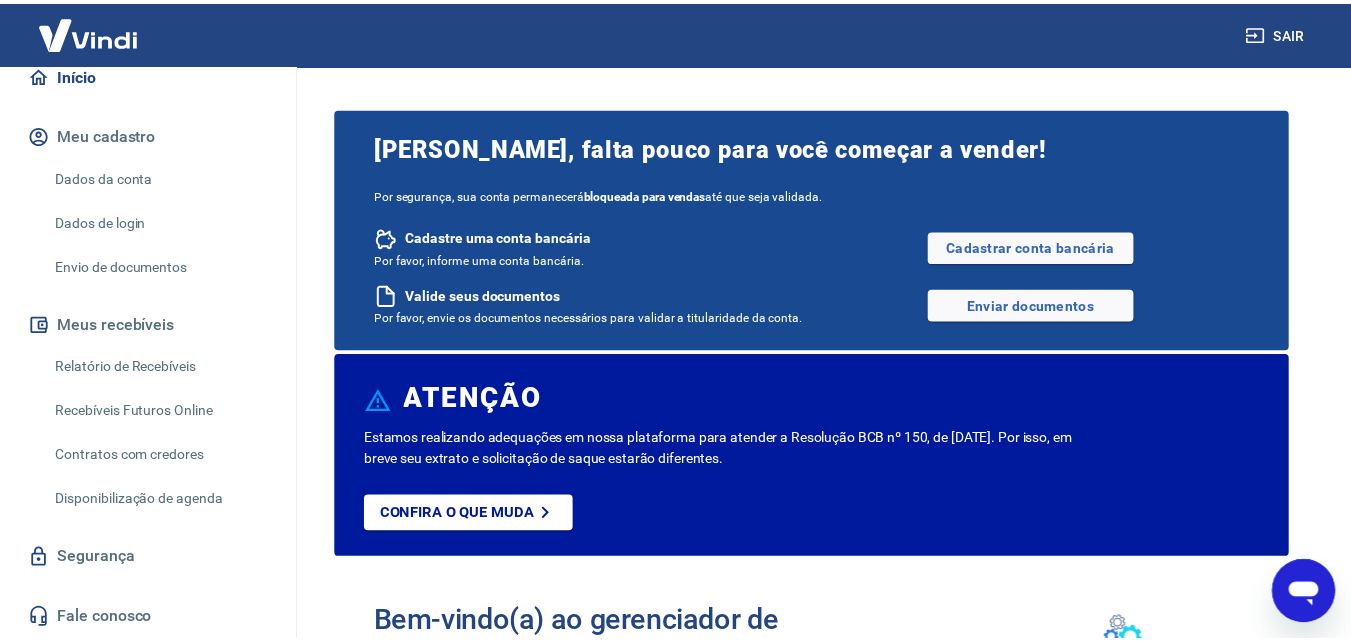 scroll, scrollTop: 187, scrollLeft: 0, axis: vertical 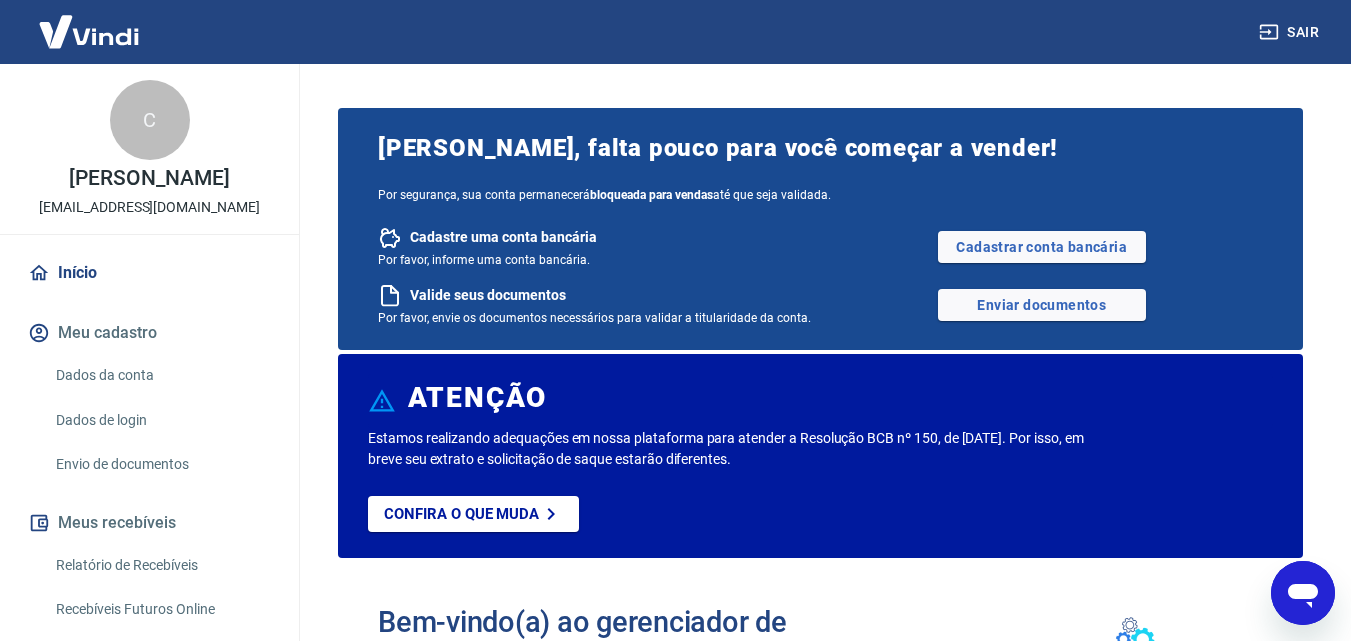 type on "x" 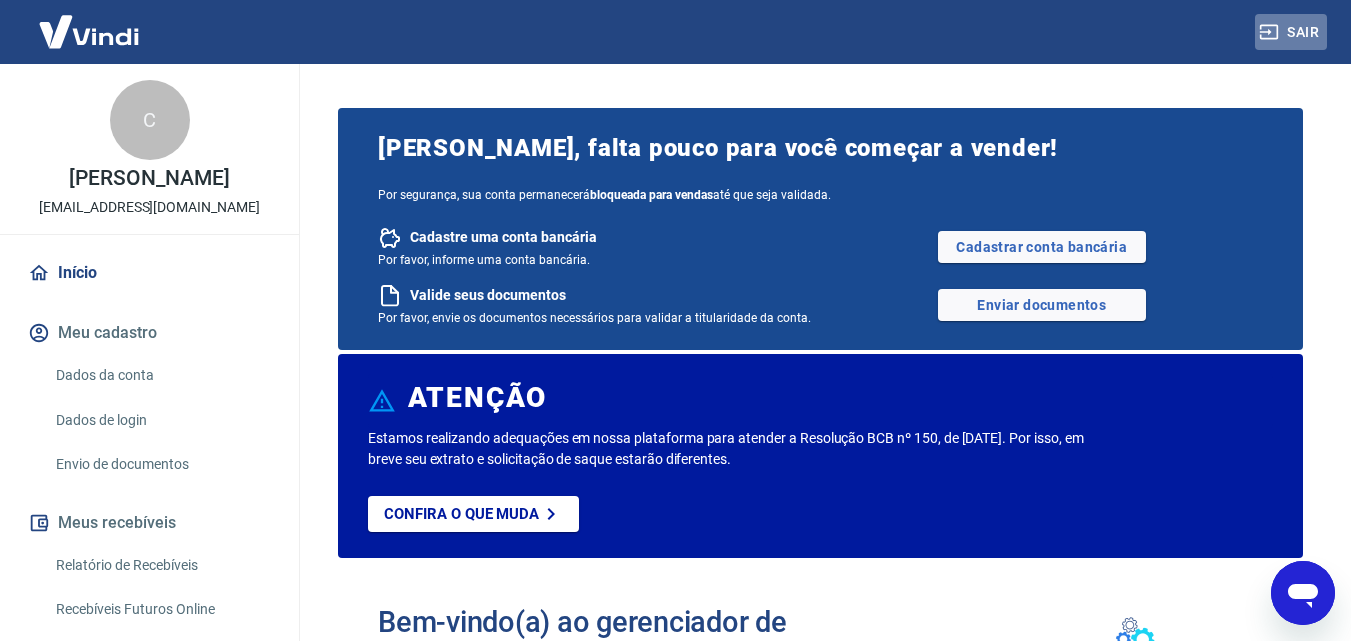 click on "Sair" at bounding box center [1291, 32] 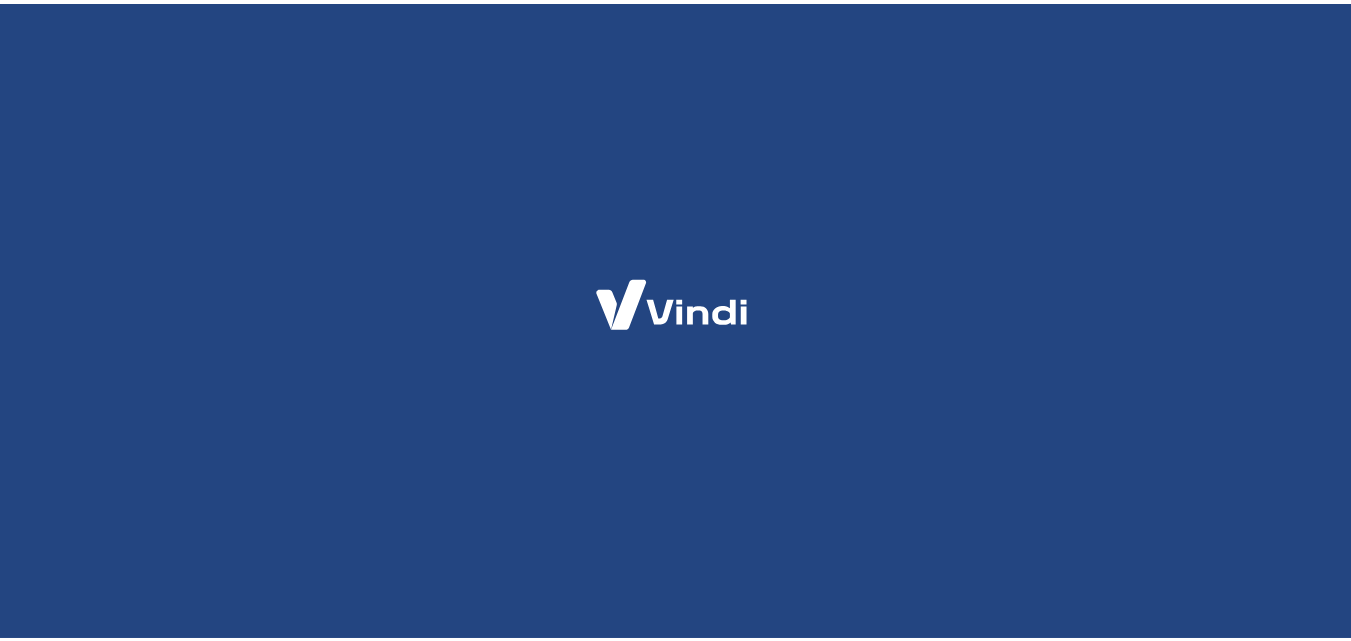 scroll, scrollTop: 0, scrollLeft: 0, axis: both 